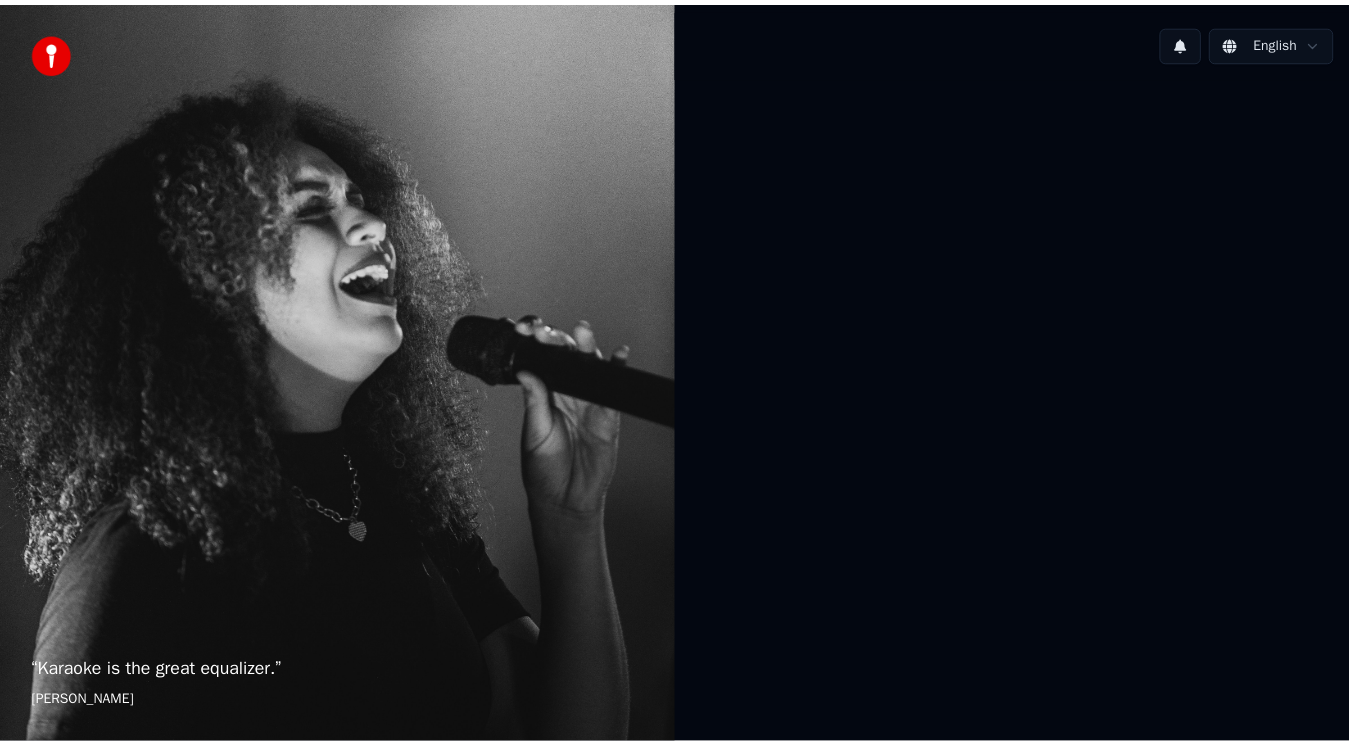 scroll, scrollTop: 0, scrollLeft: 0, axis: both 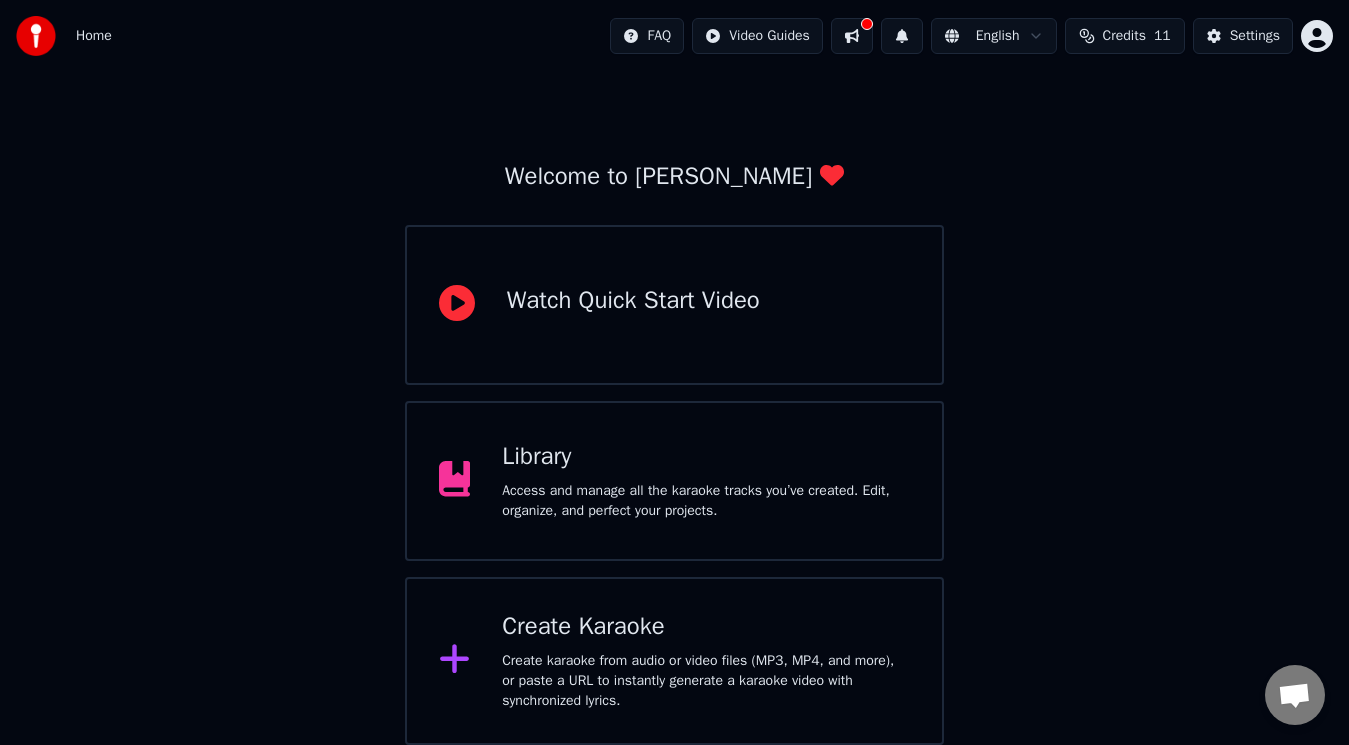 click on "Create karaoke from audio or video files (MP3, MP4, and more), or paste a URL to instantly generate a karaoke video with synchronized lyrics." at bounding box center (706, 681) 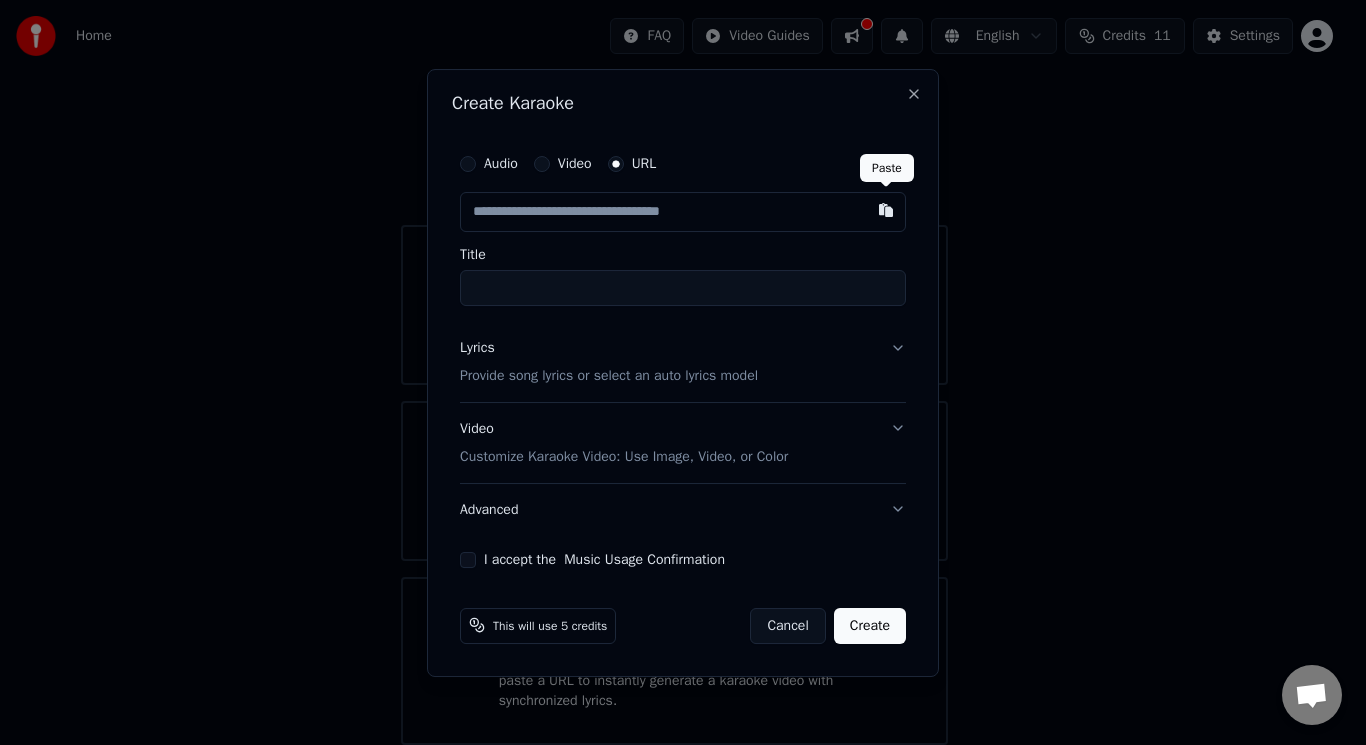click at bounding box center [886, 210] 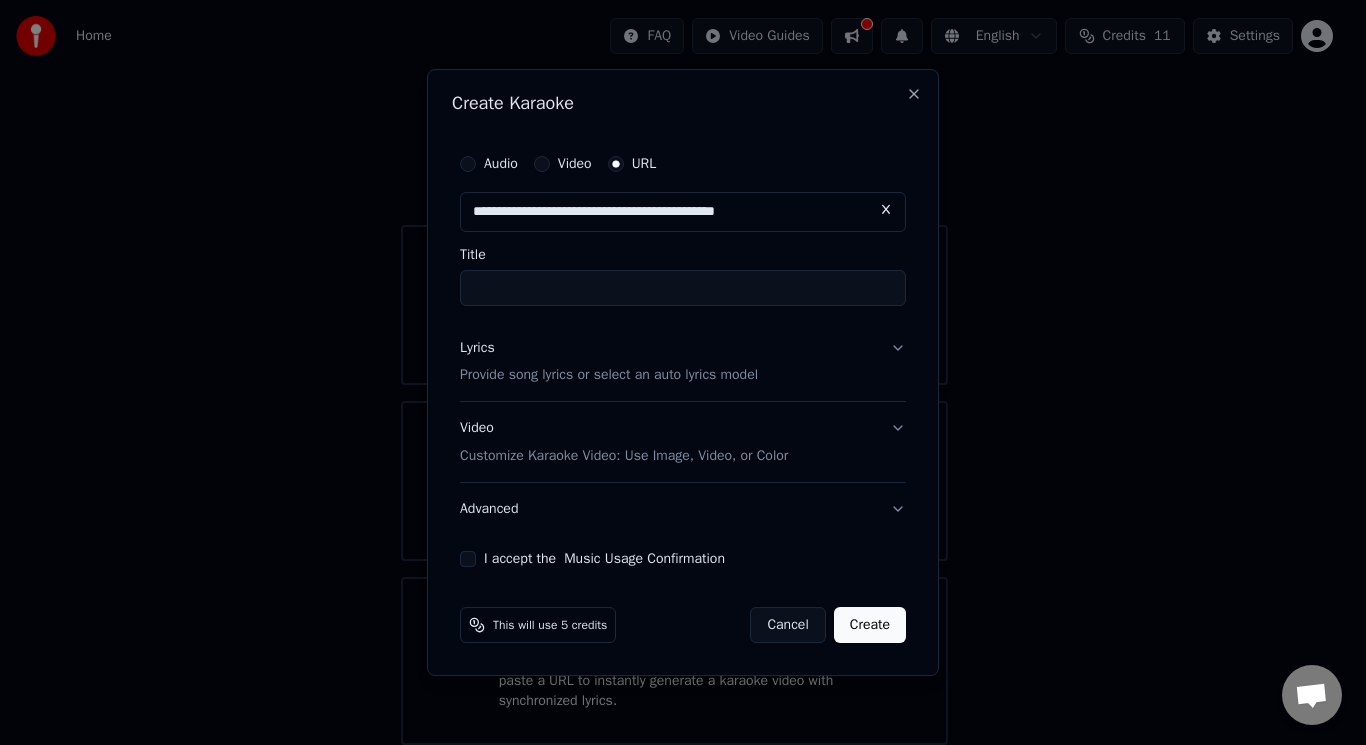 type on "**********" 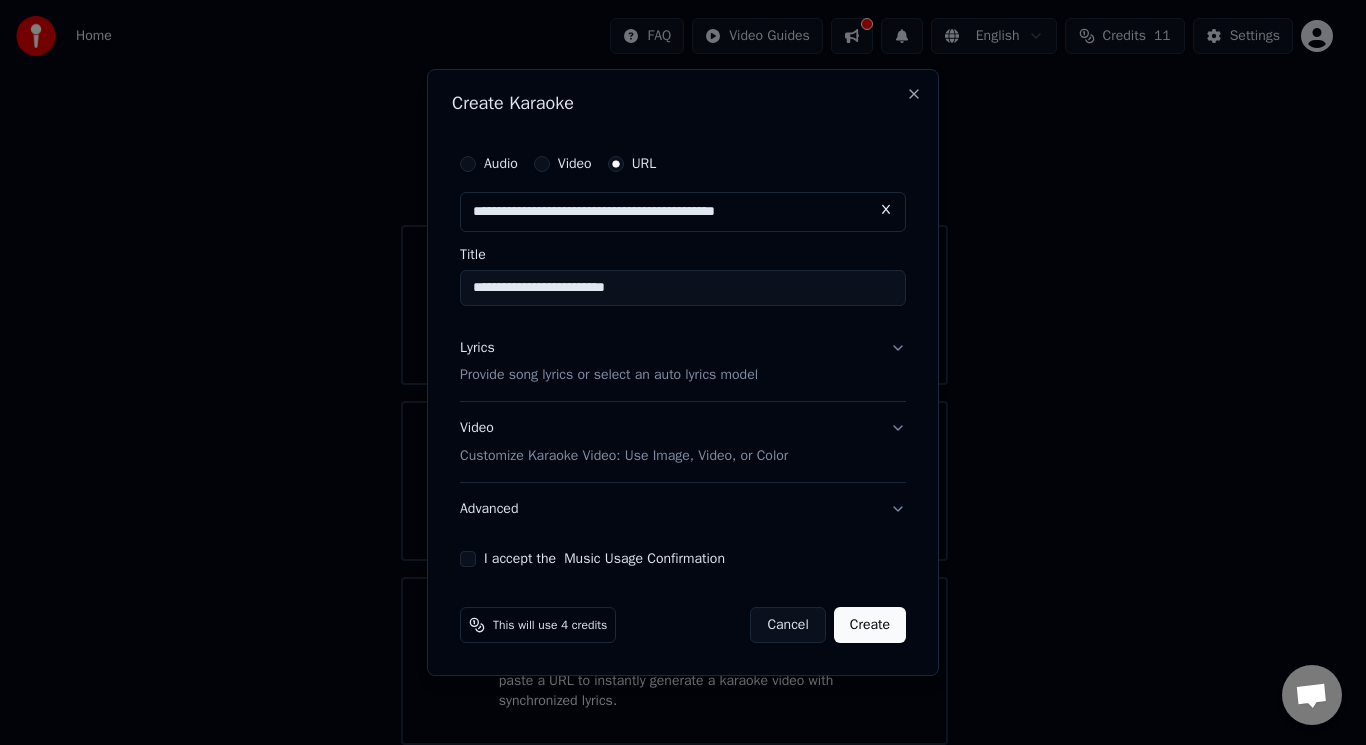 click on "Lyrics Provide song lyrics or select an auto lyrics model" at bounding box center [683, 362] 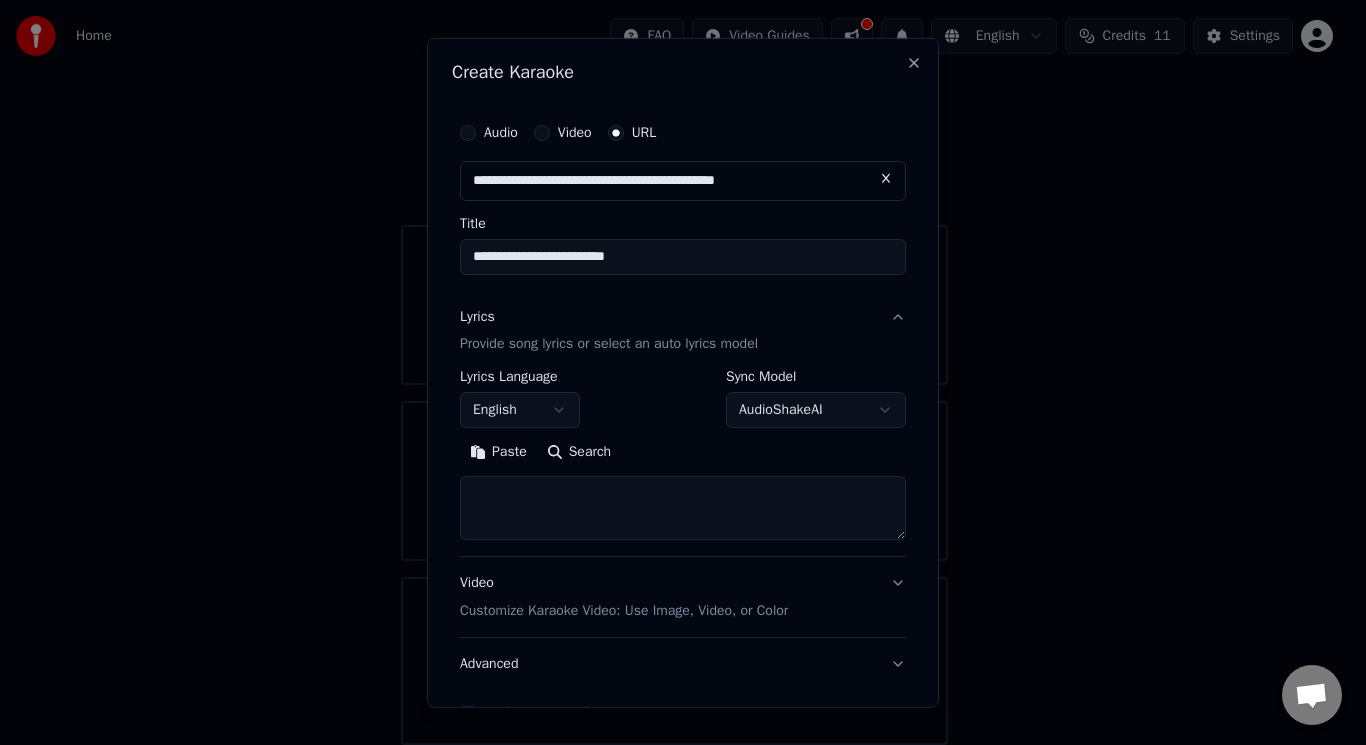 click on "Search" at bounding box center [579, 452] 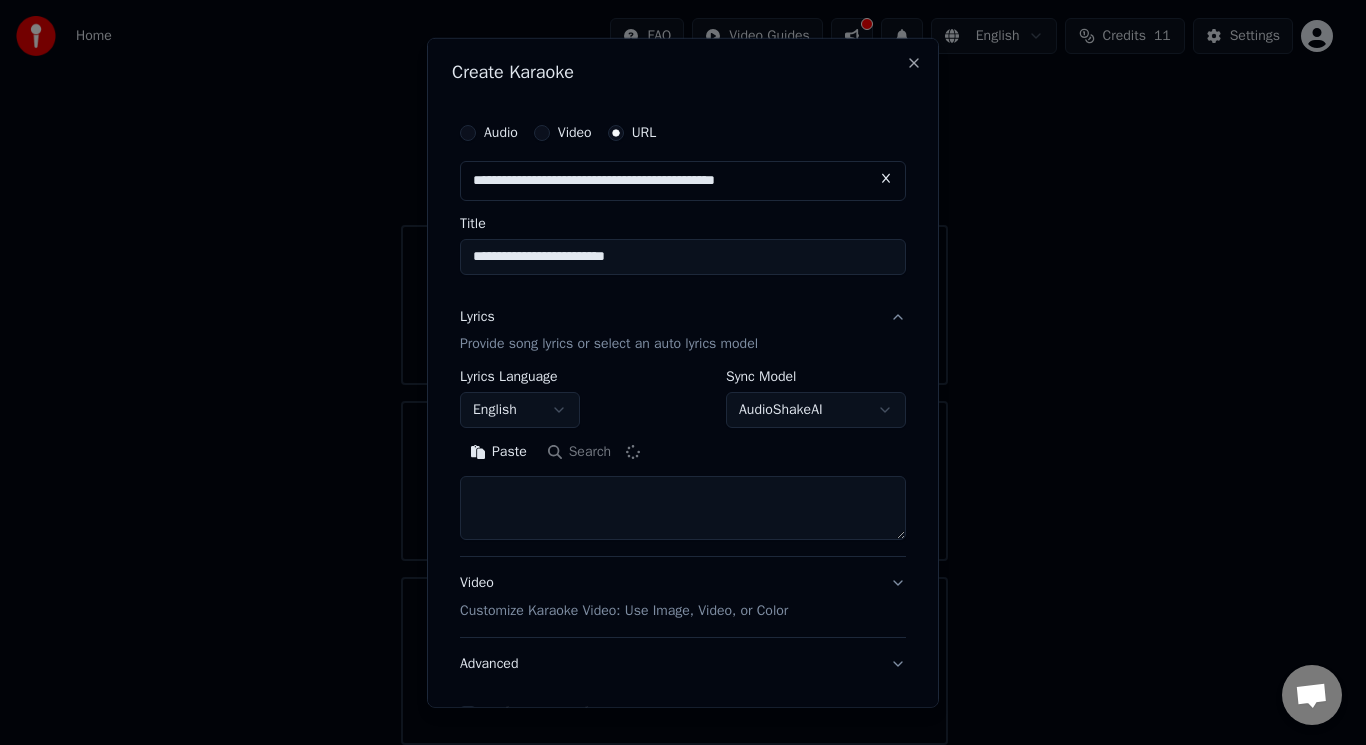 type on "**********" 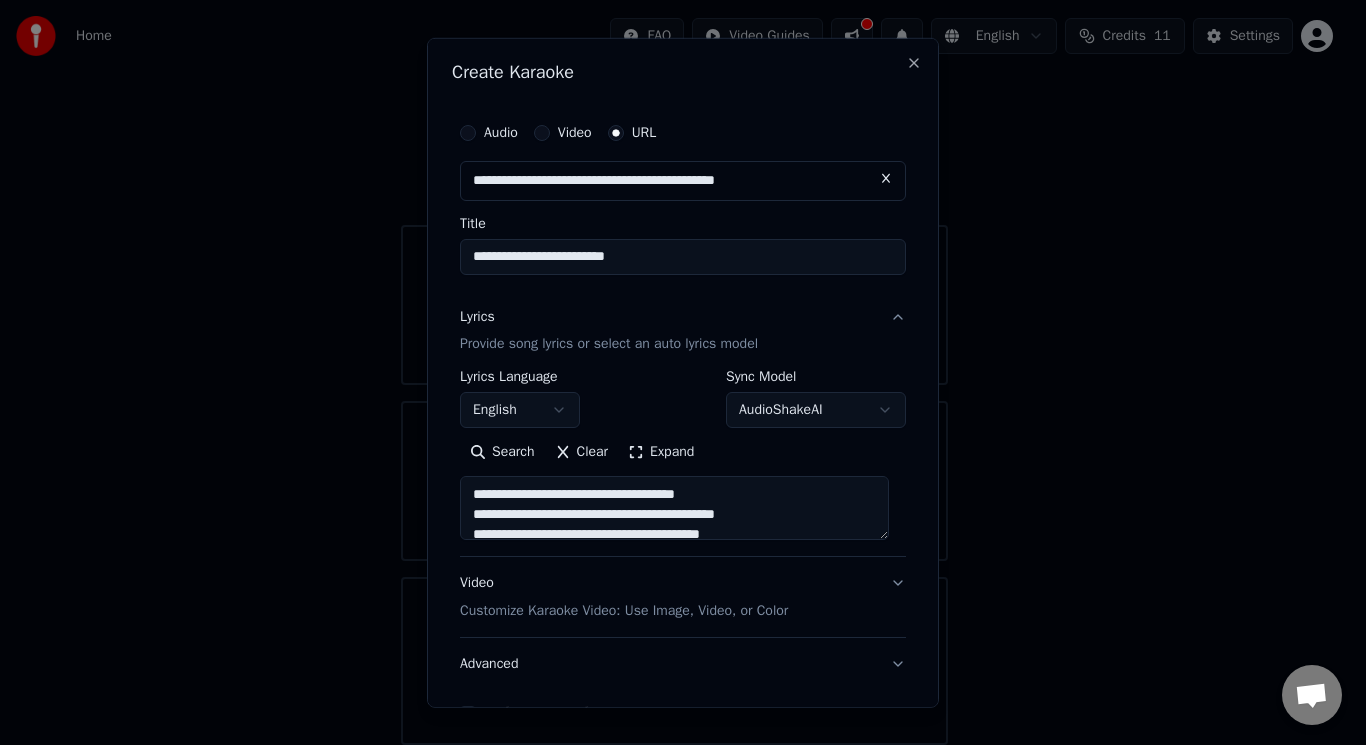 click on "Expand" at bounding box center [661, 452] 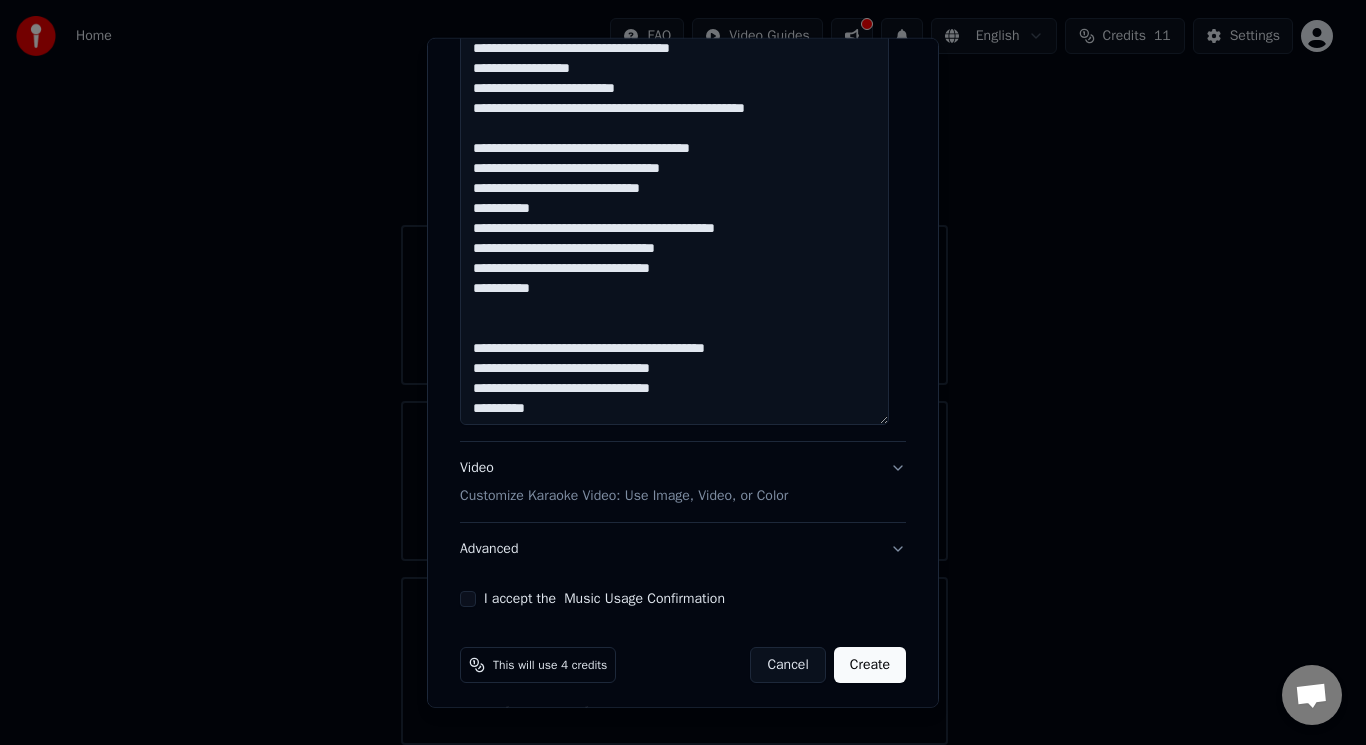 scroll, scrollTop: 1114, scrollLeft: 0, axis: vertical 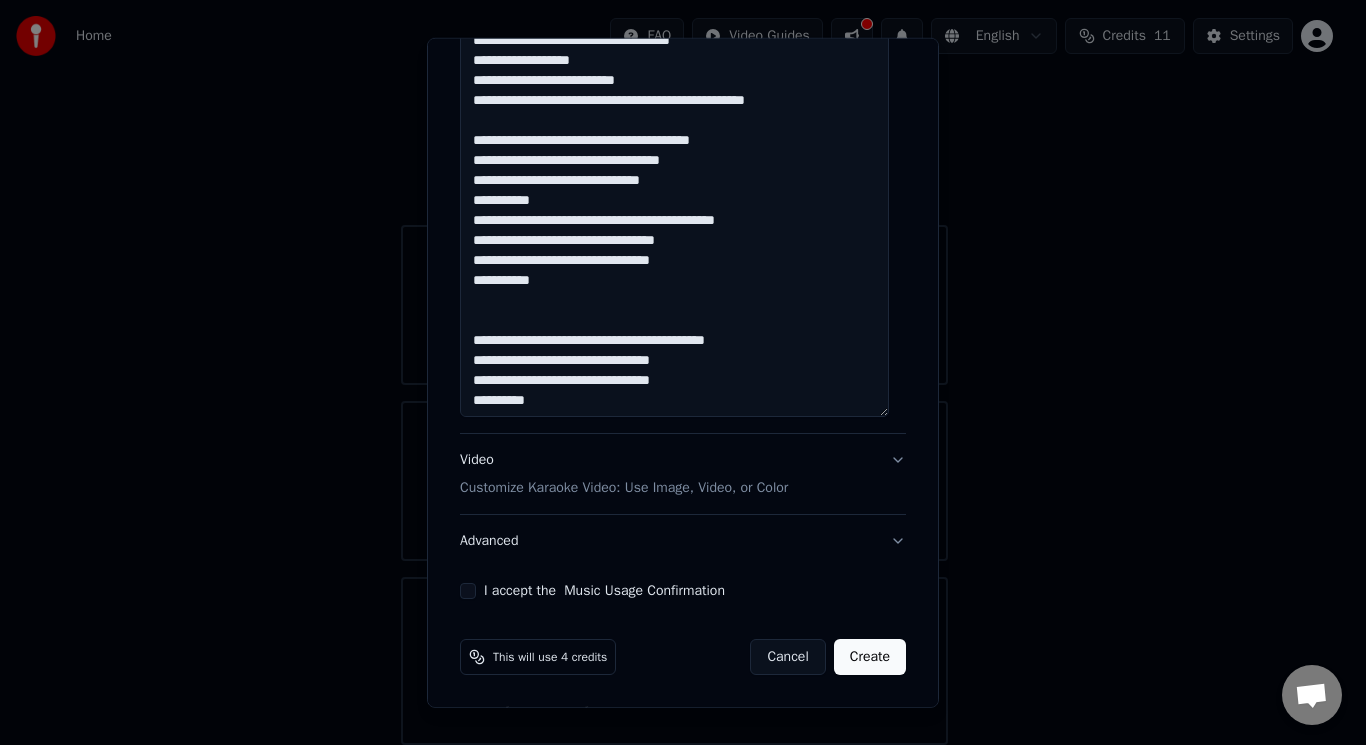 click on "Video Customize Karaoke Video: Use Image, Video, or Color" at bounding box center [683, 474] 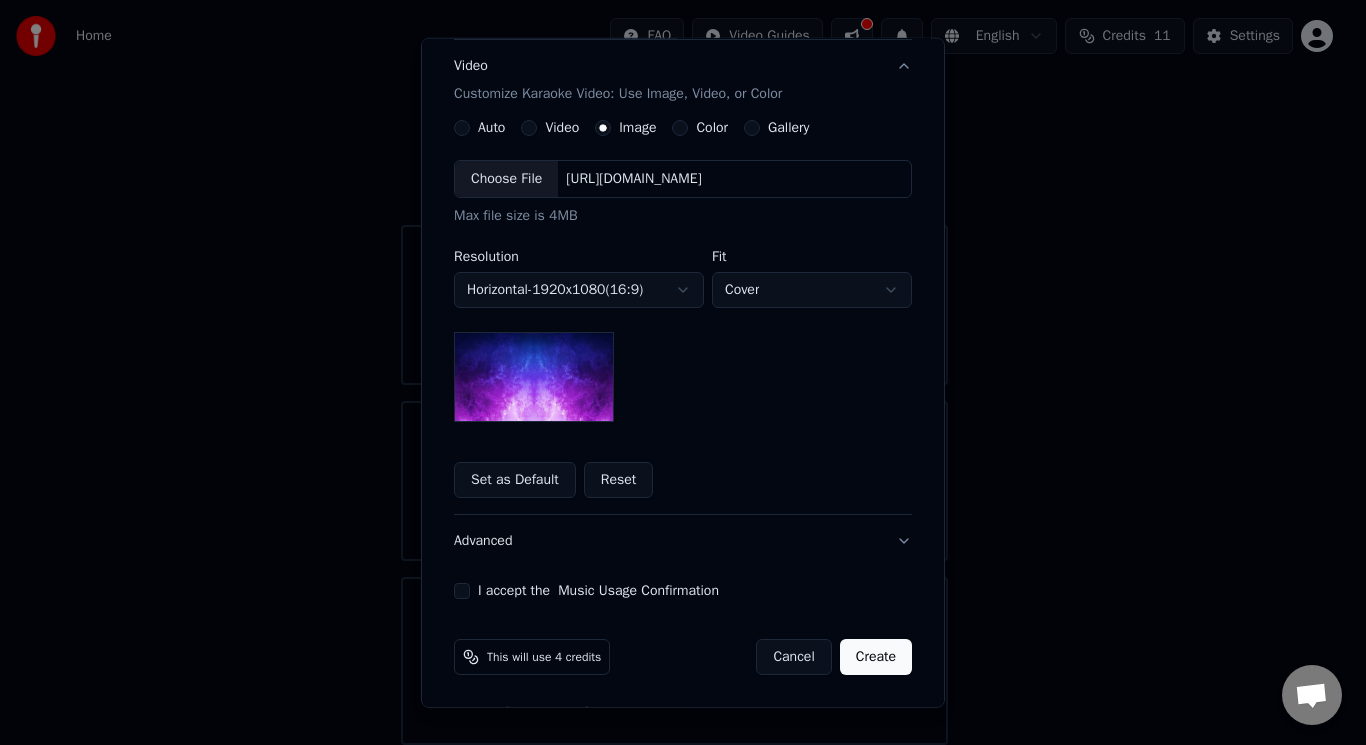 scroll, scrollTop: 331, scrollLeft: 0, axis: vertical 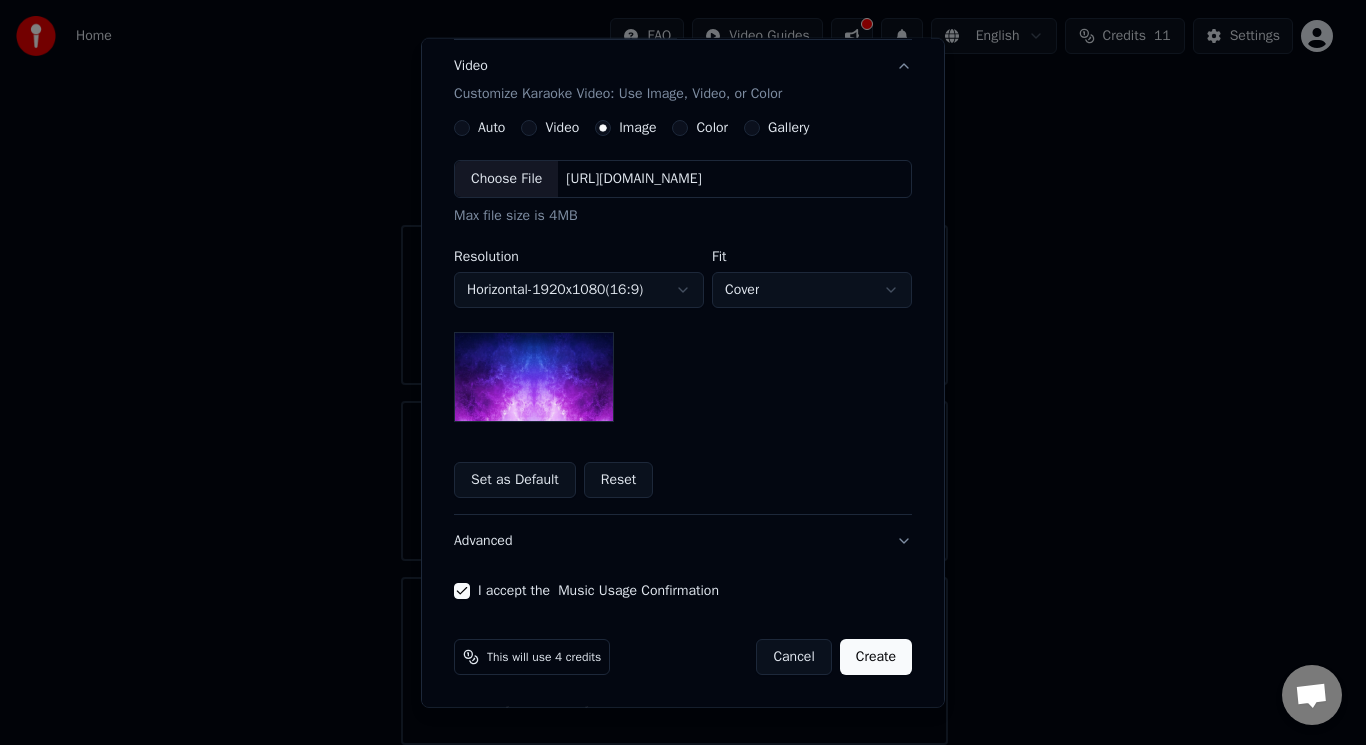 click on "Create" at bounding box center [876, 657] 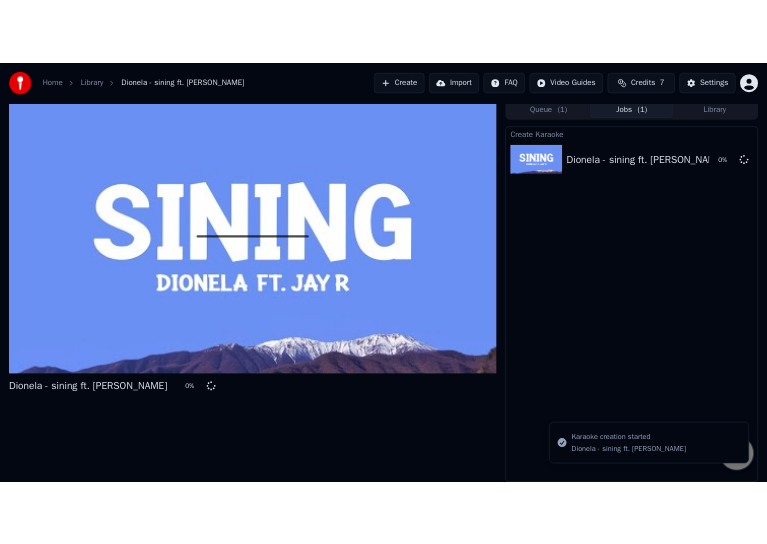 scroll, scrollTop: 8, scrollLeft: 0, axis: vertical 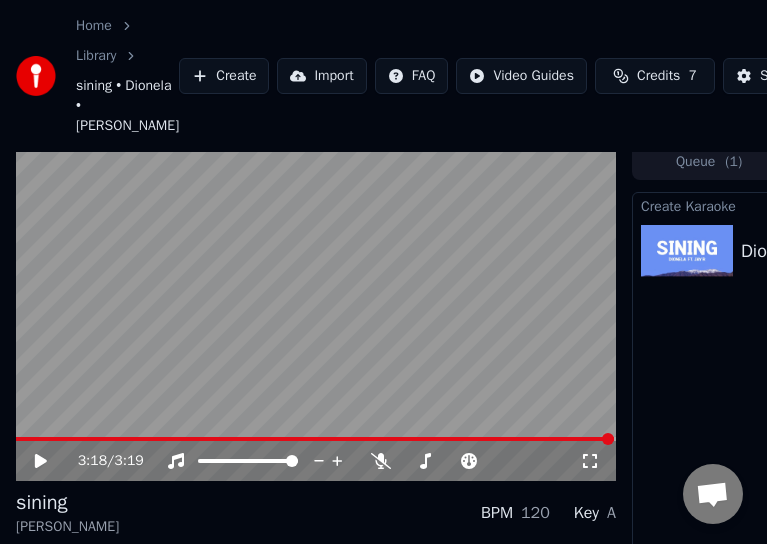 click 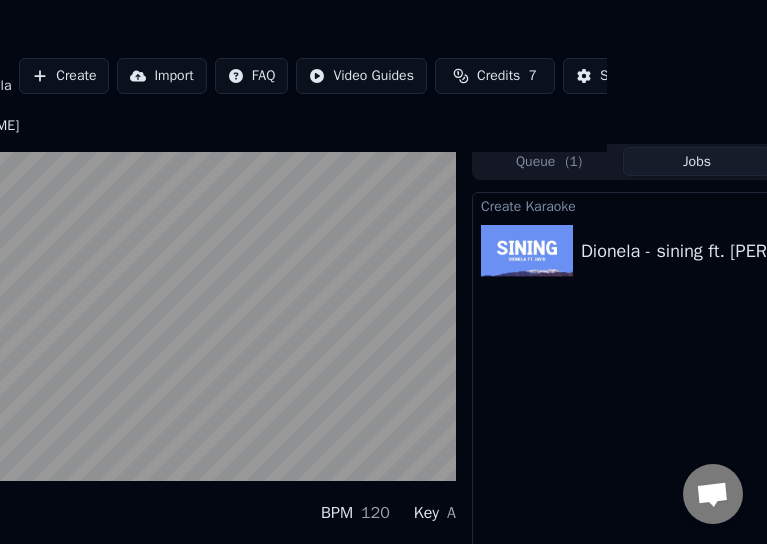 scroll, scrollTop: 8, scrollLeft: 200, axis: both 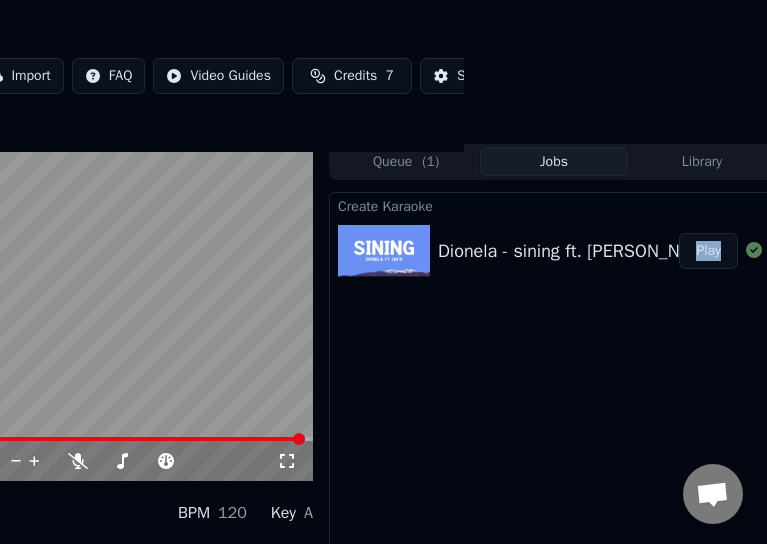 drag, startPoint x: 766, startPoint y: 298, endPoint x: 770, endPoint y: 310, distance: 12.649111 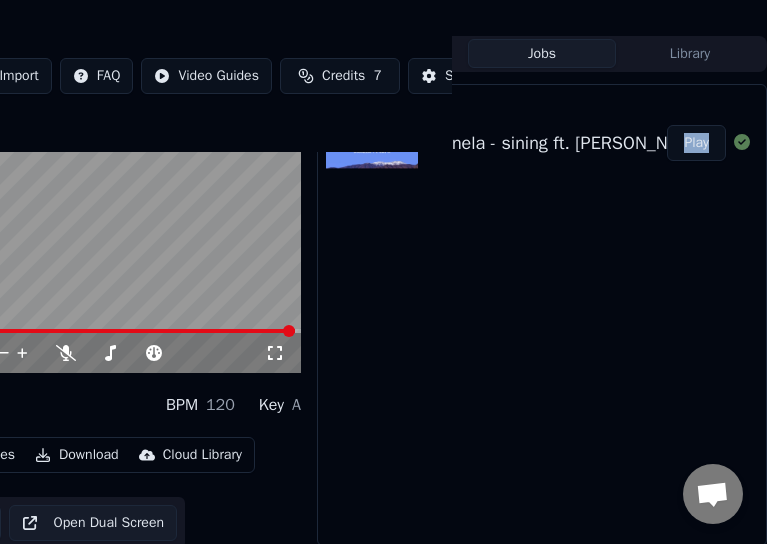 scroll, scrollTop: 133, scrollLeft: 315, axis: both 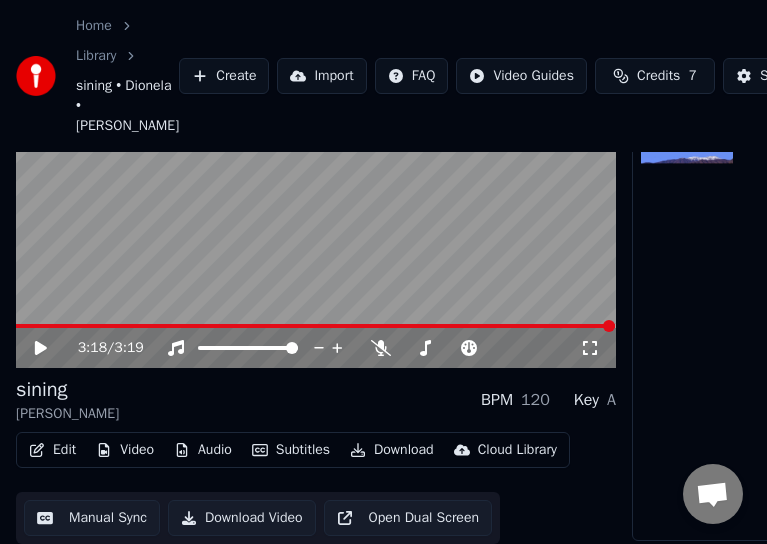 click on "Download Video" at bounding box center [242, 518] 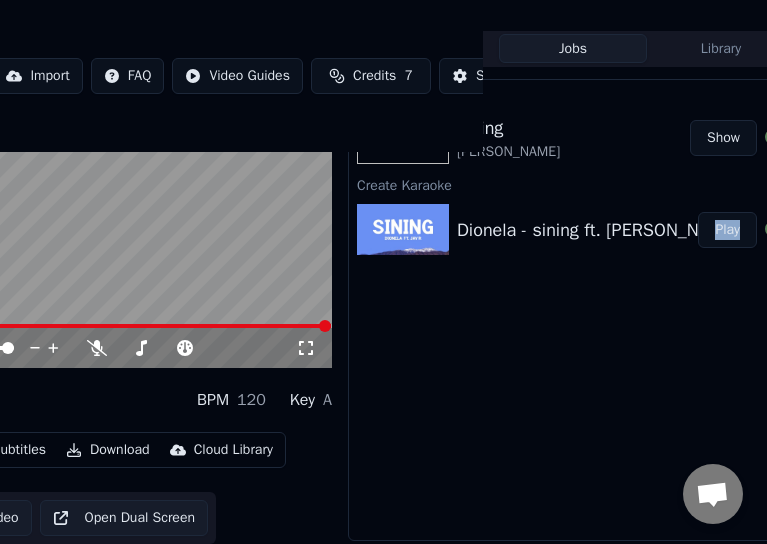 scroll, scrollTop: 133, scrollLeft: 315, axis: both 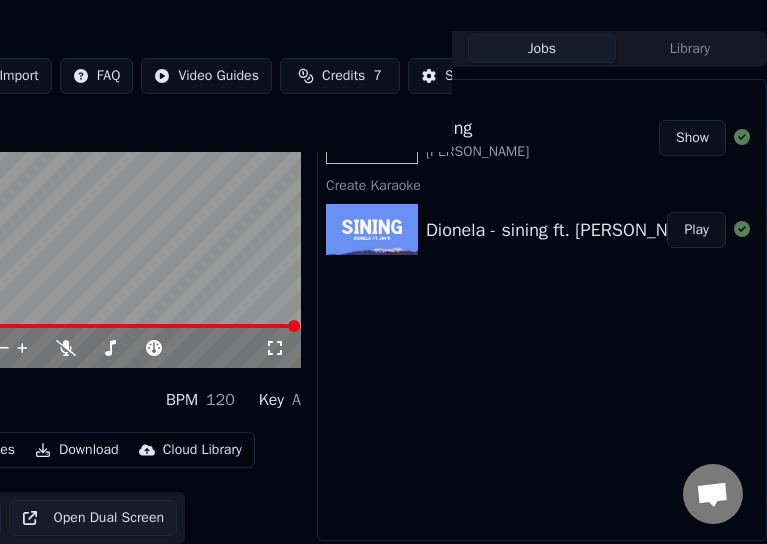 click on "Export [.mp4] [PERSON_NAME] • [PERSON_NAME] R Show Create [PERSON_NAME] - sining ft. [PERSON_NAME] Play" at bounding box center (542, 310) 